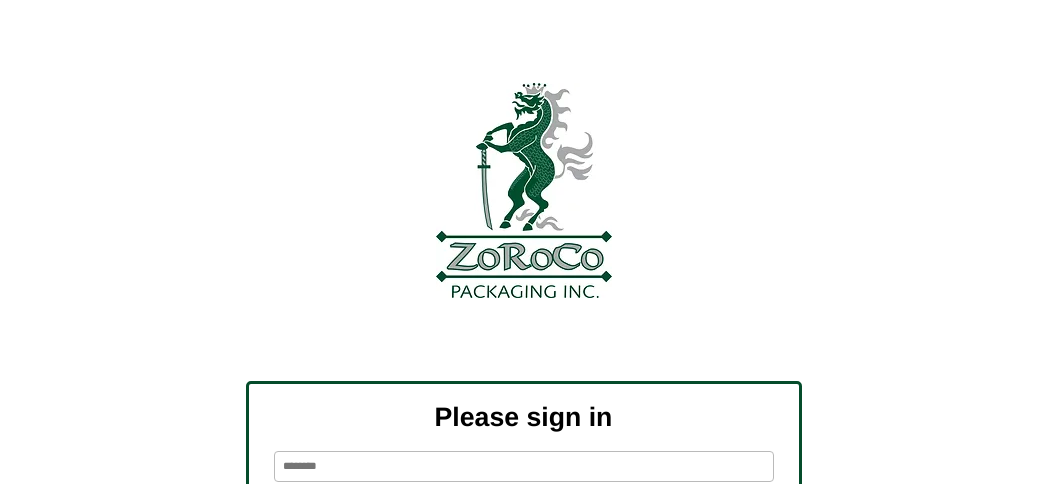 scroll, scrollTop: 0, scrollLeft: 0, axis: both 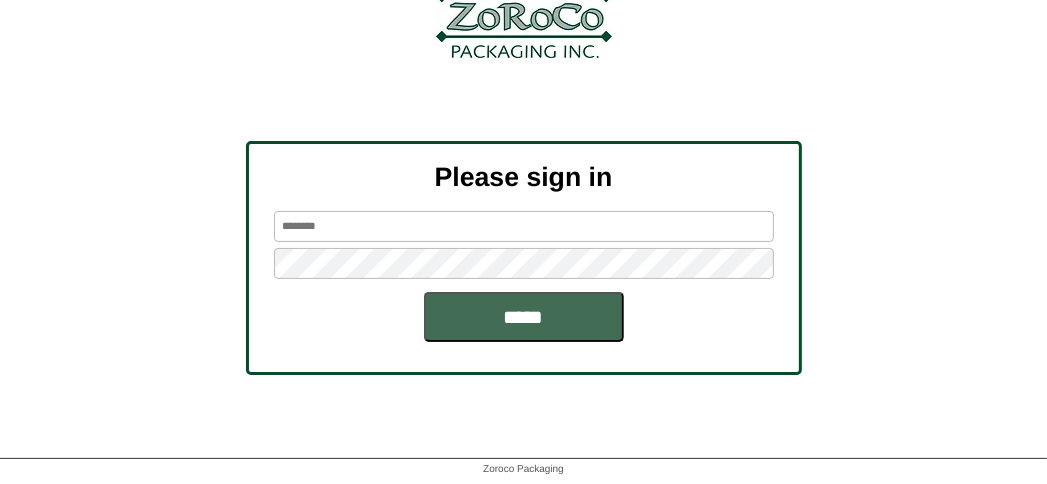 type on "*******" 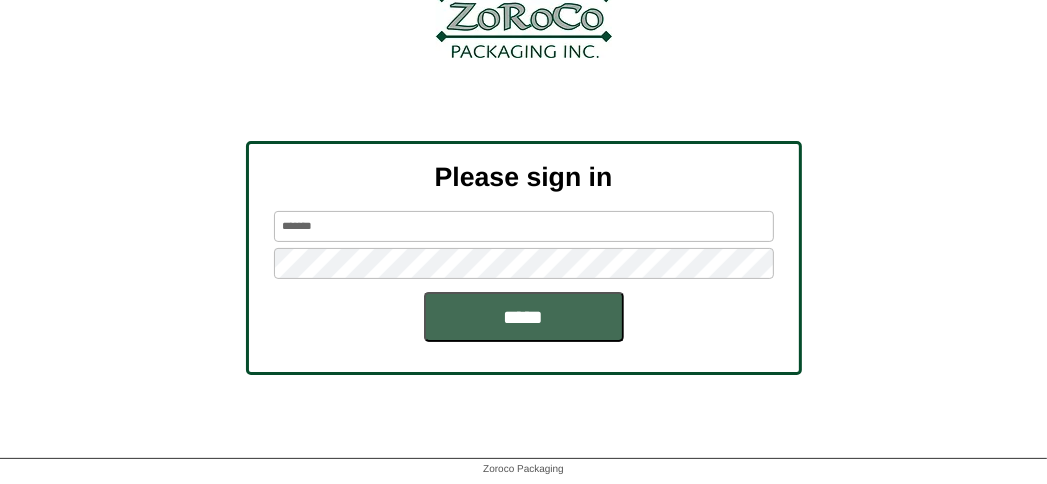 click on "*****" at bounding box center (524, 317) 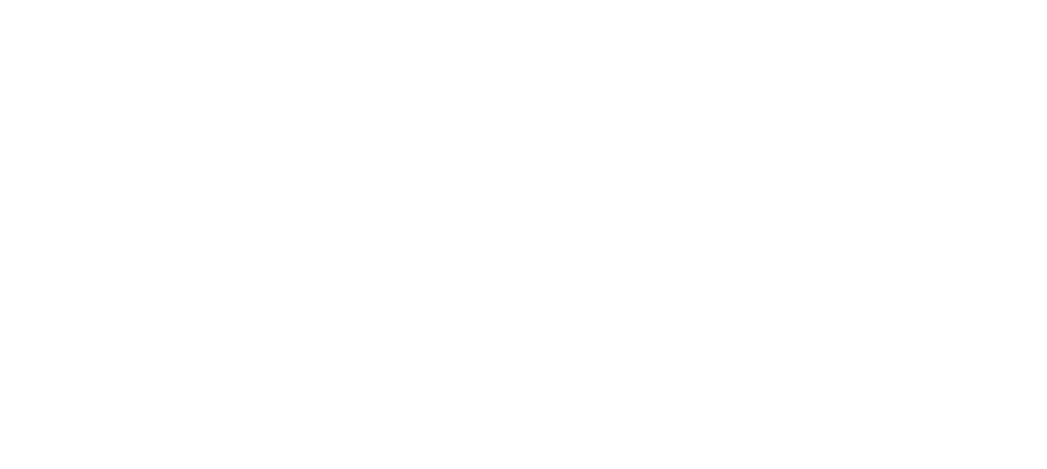 scroll, scrollTop: 0, scrollLeft: 0, axis: both 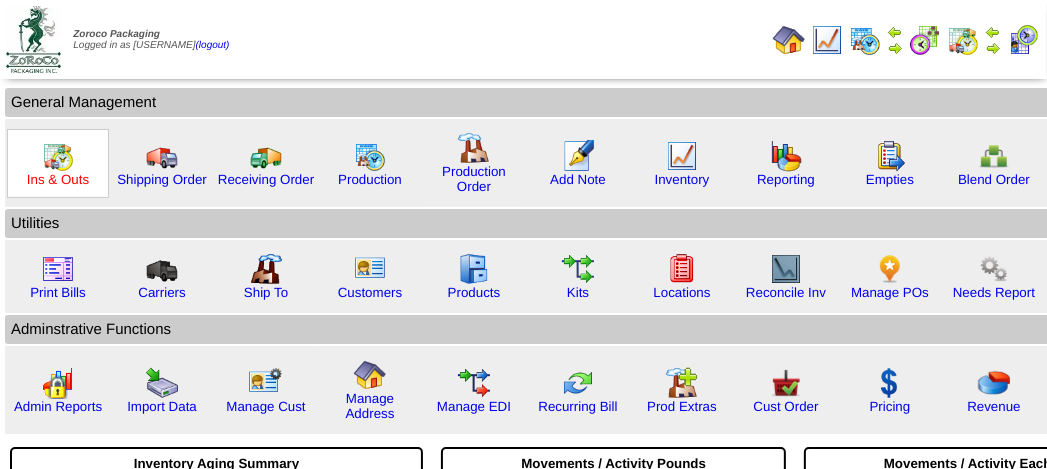 click on "Ins & Outs" at bounding box center (58, 179) 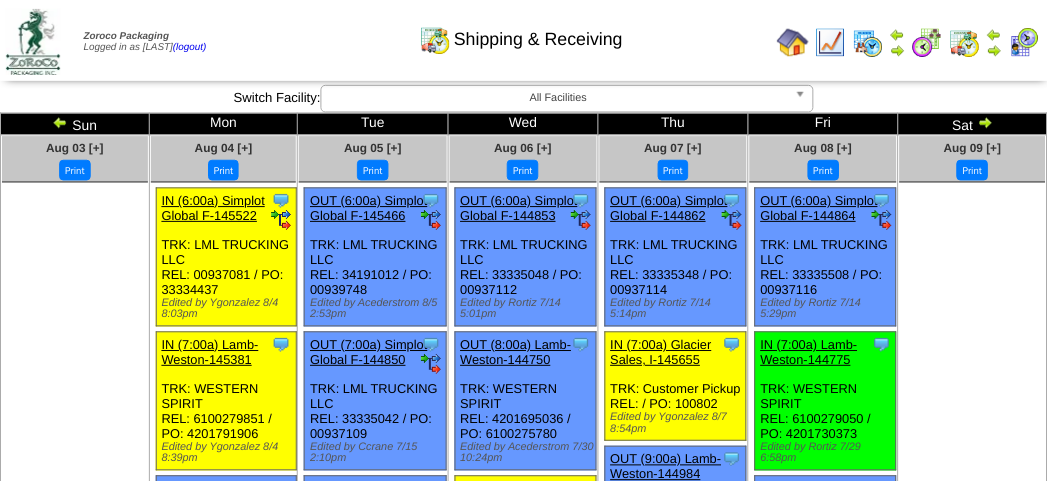 scroll, scrollTop: 0, scrollLeft: 0, axis: both 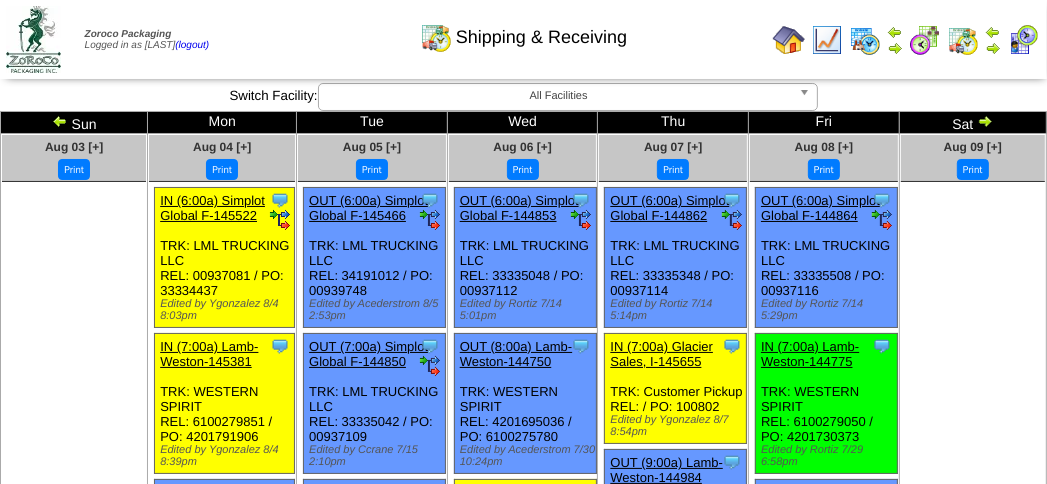 click at bounding box center (1023, 40) 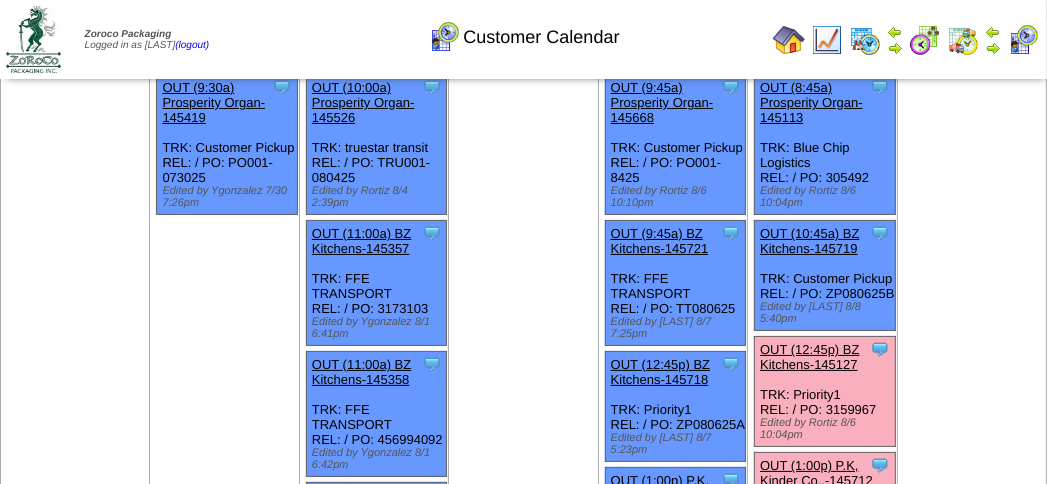 scroll, scrollTop: 0, scrollLeft: 0, axis: both 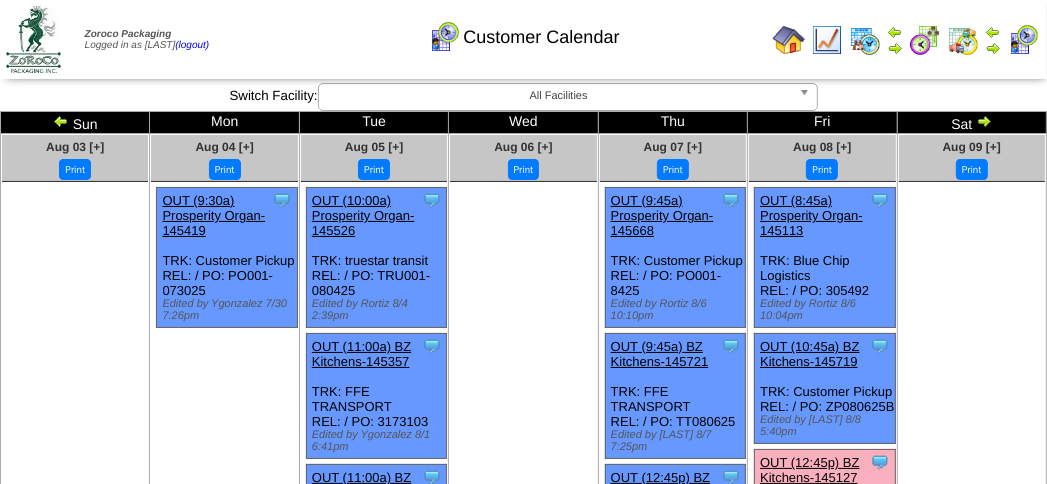 click on "Customer Calendar" at bounding box center (523, 30) 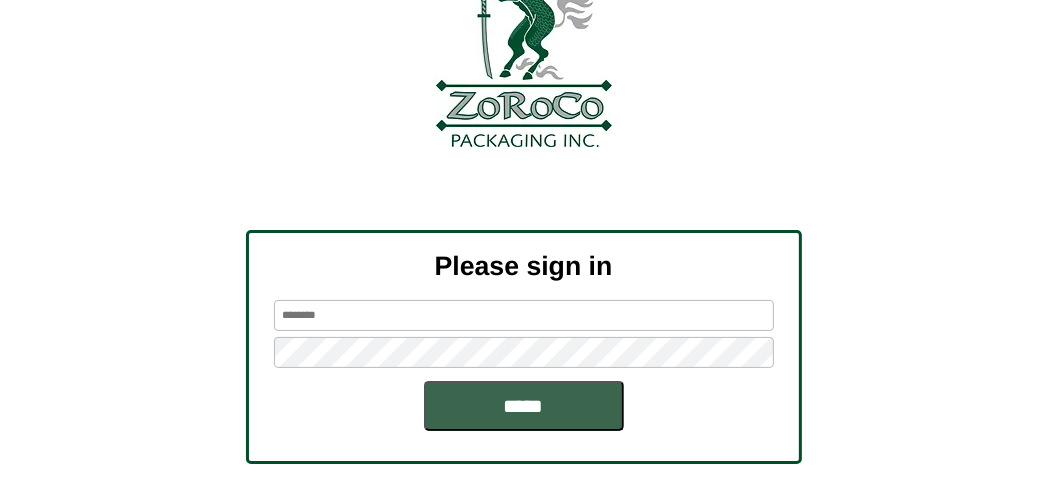 scroll, scrollTop: 240, scrollLeft: 0, axis: vertical 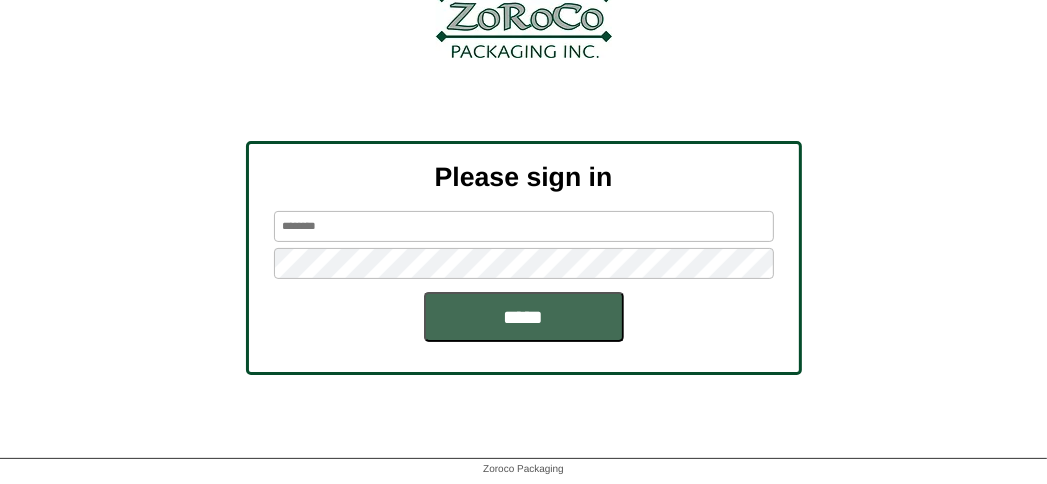type on "*******" 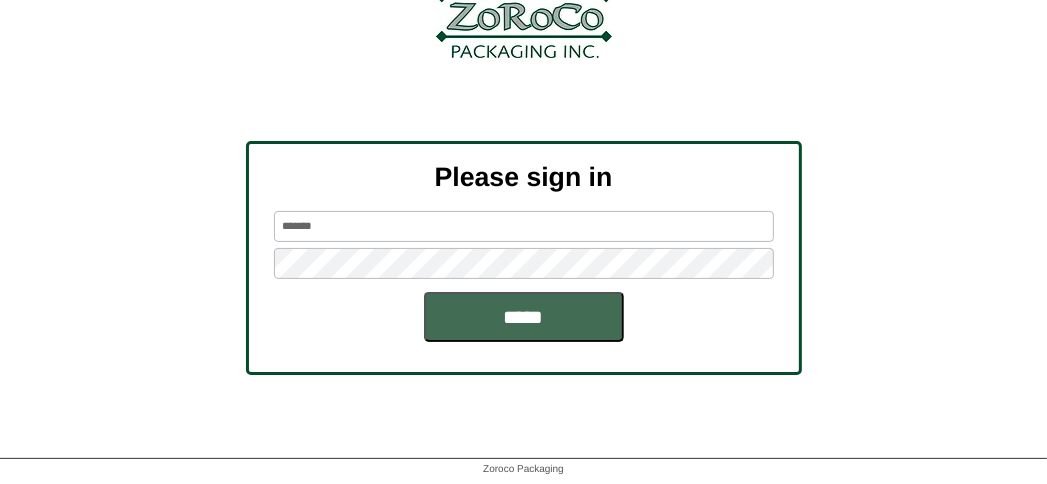 click on "*****" at bounding box center [524, 317] 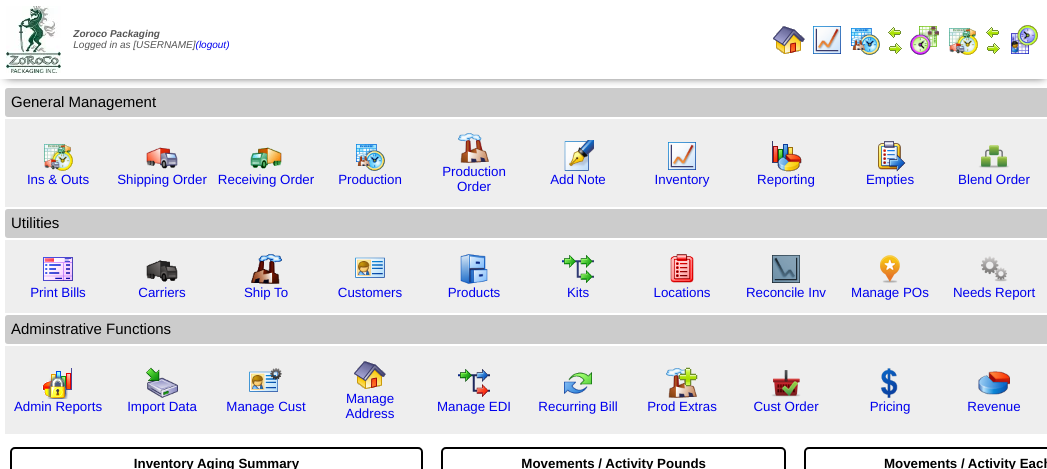 scroll, scrollTop: 0, scrollLeft: 0, axis: both 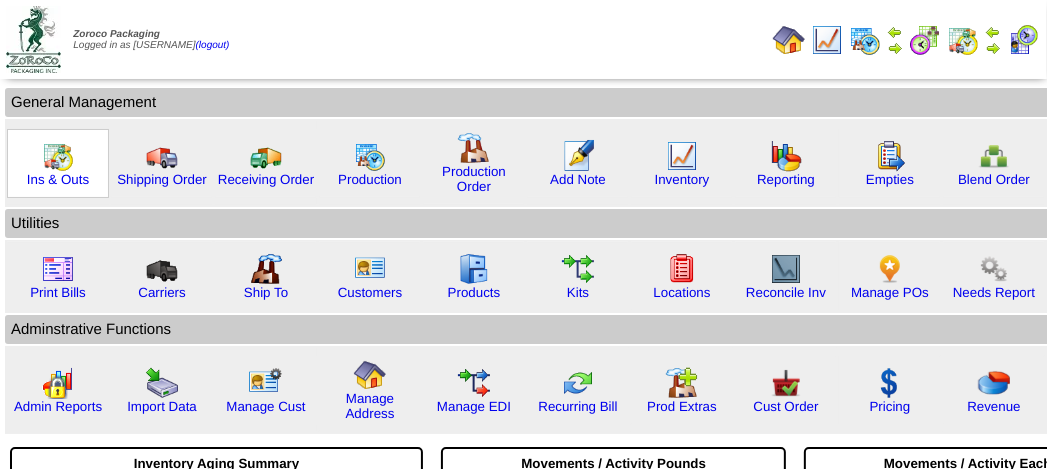 click at bounding box center [58, 156] 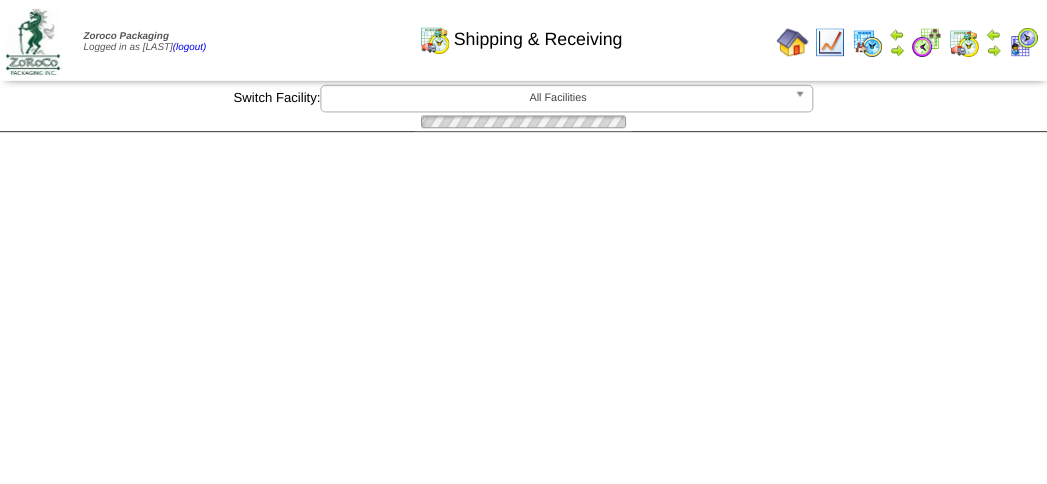 scroll, scrollTop: 0, scrollLeft: 0, axis: both 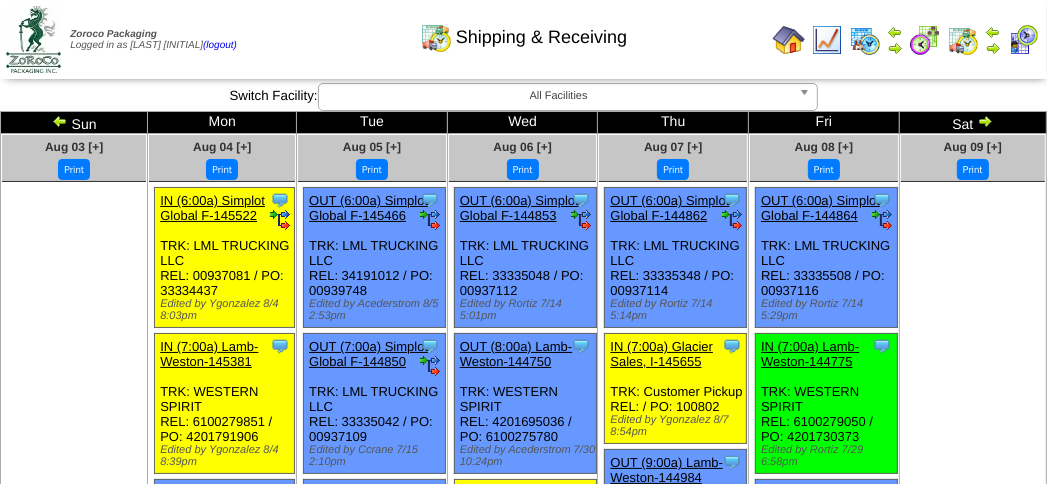 click at bounding box center (993, 48) 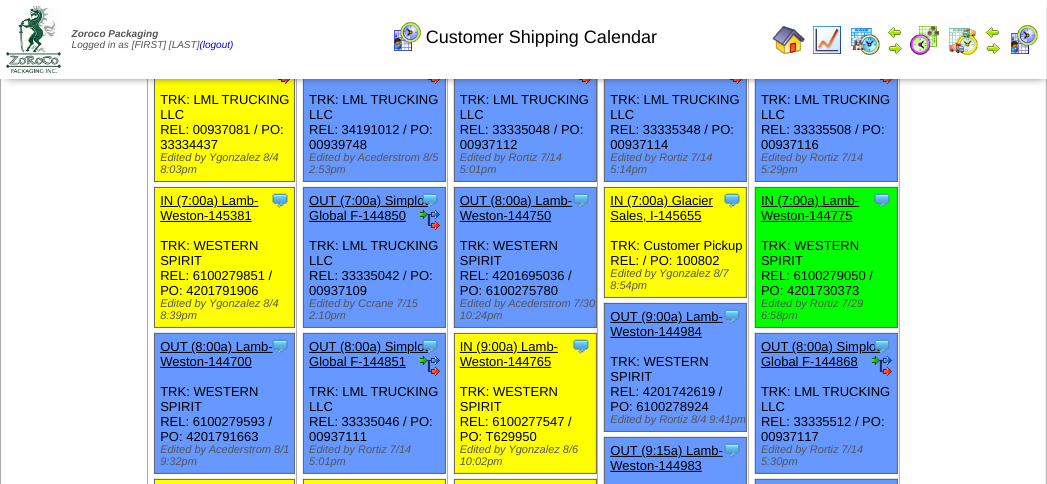 scroll, scrollTop: 0, scrollLeft: 0, axis: both 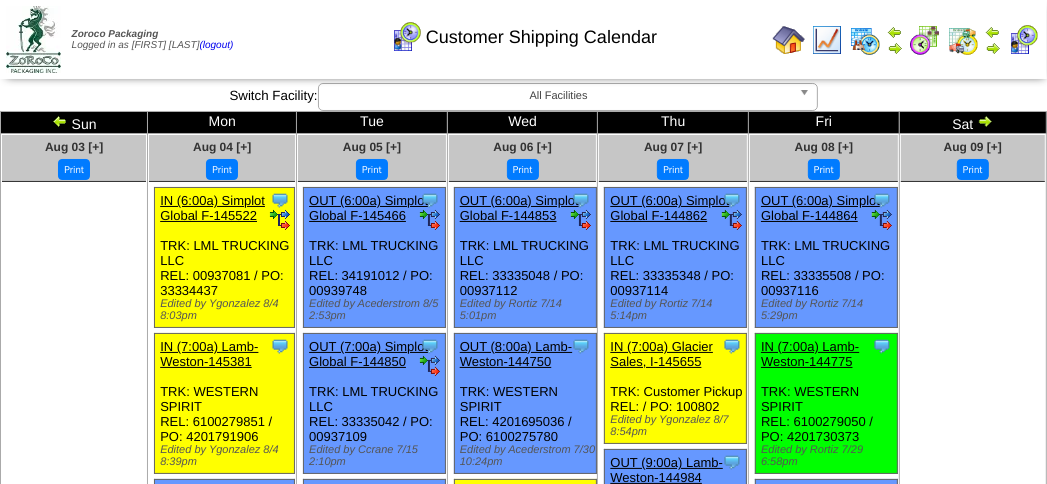 click on "Customer Shipping Calendar" at bounding box center [523, 30] 